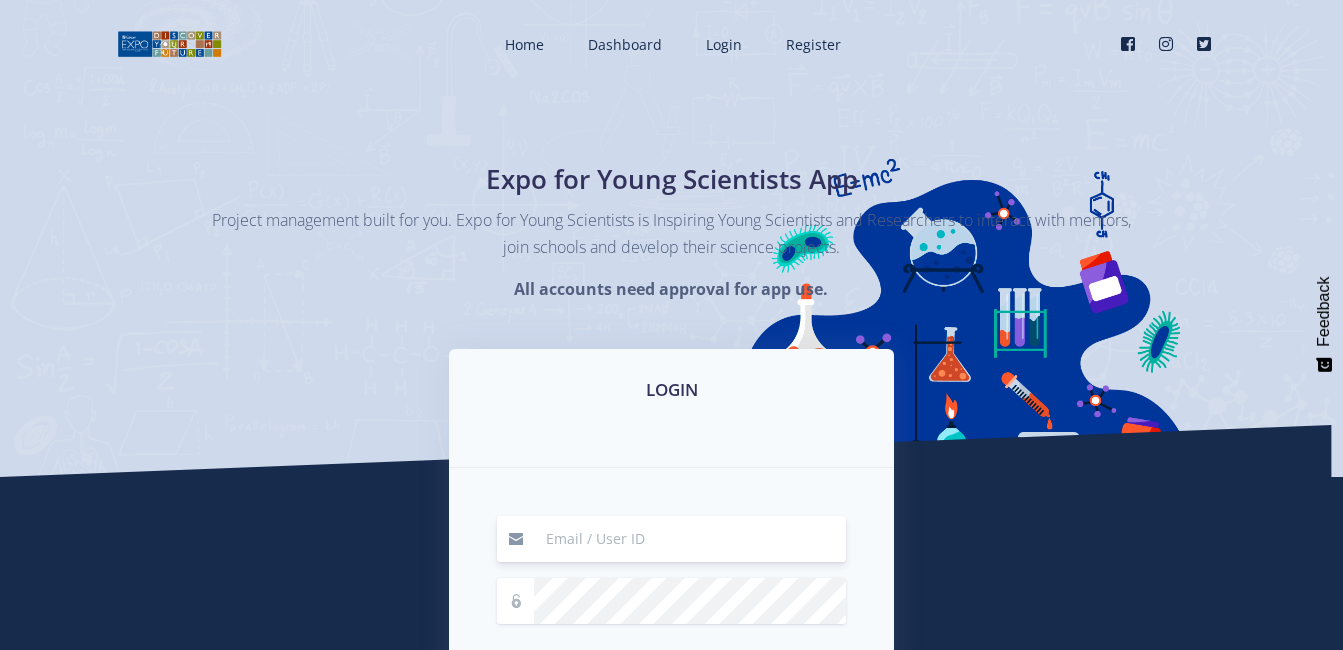 click at bounding box center (690, 539) 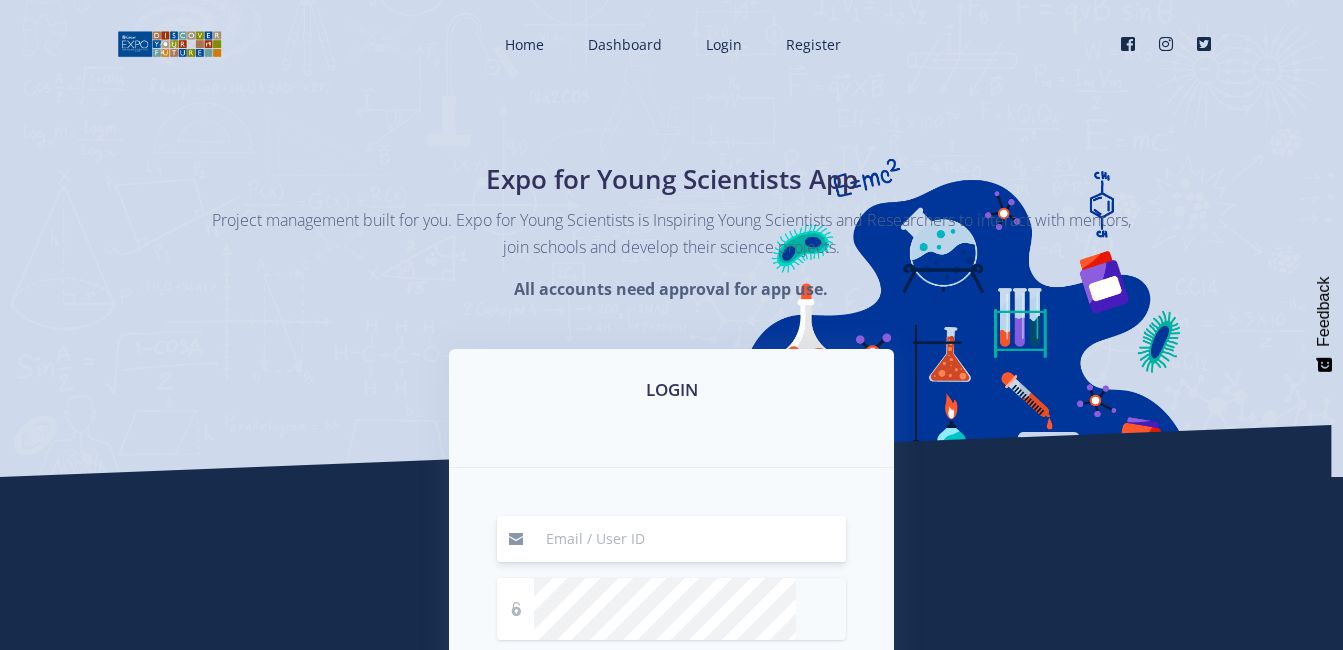 scroll, scrollTop: 415, scrollLeft: 0, axis: vertical 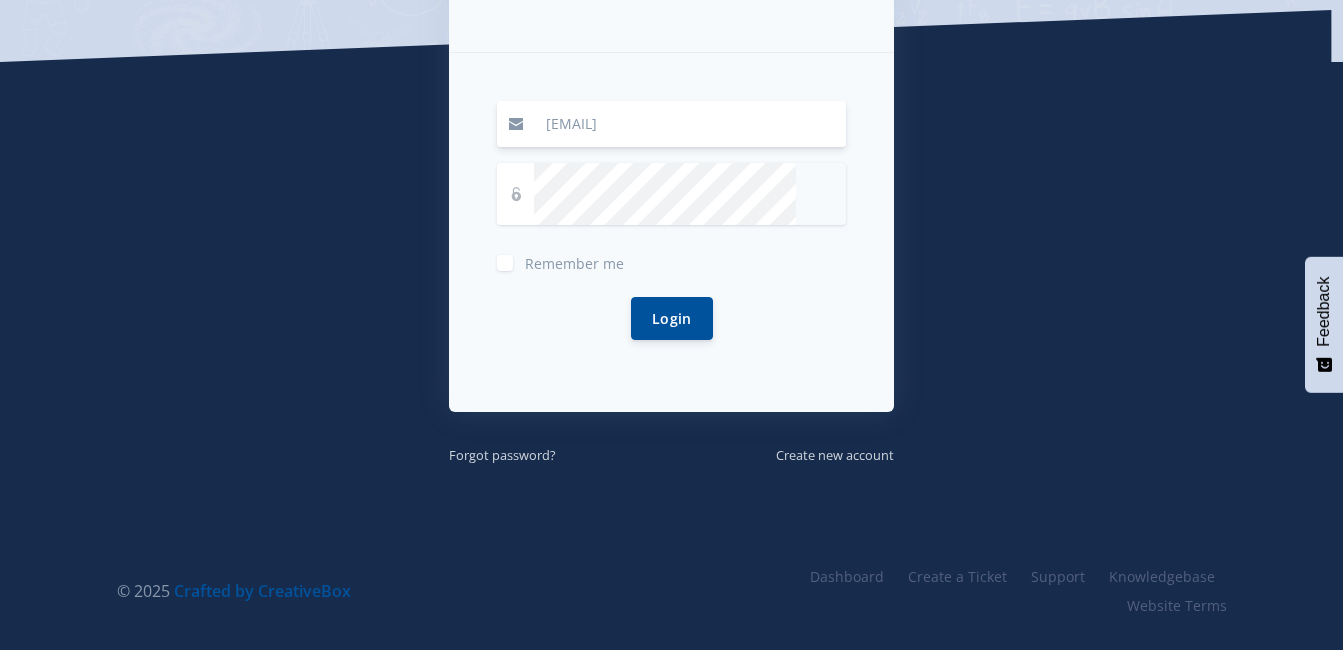 type on "[EMAIL]" 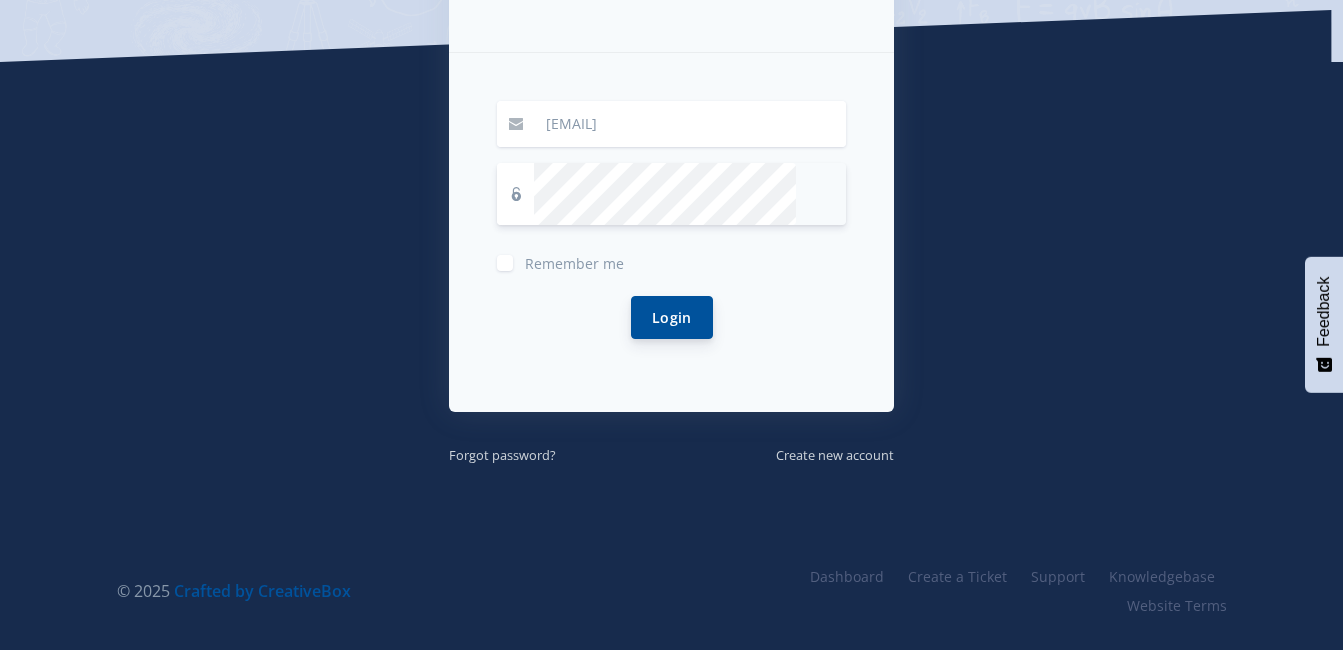 click on "Login" at bounding box center (672, 317) 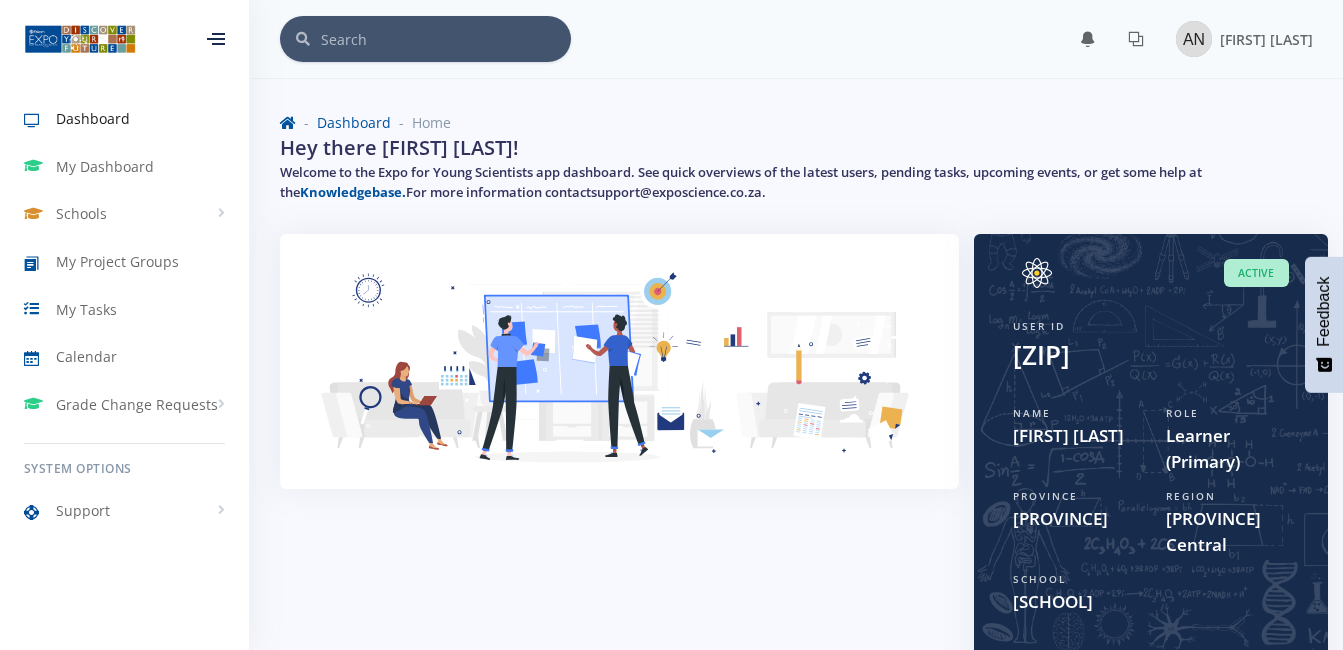 scroll, scrollTop: 0, scrollLeft: 0, axis: both 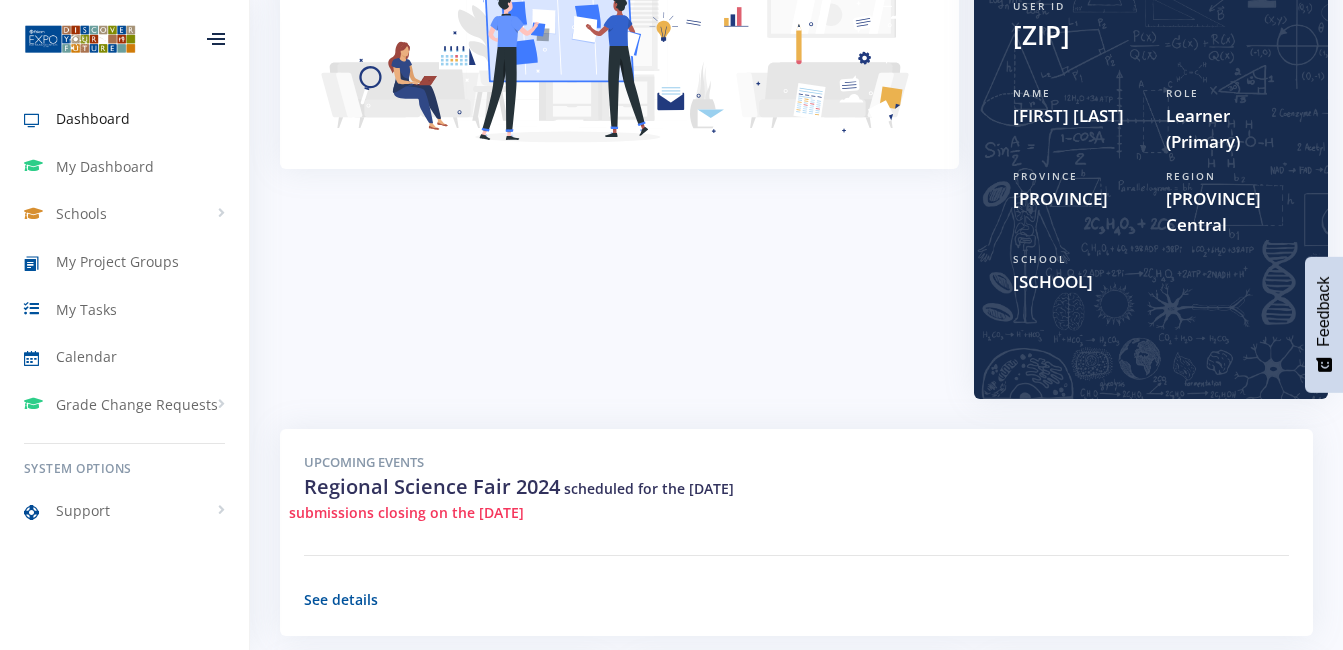 click on "Andiswa Nene" at bounding box center (1074, 116) 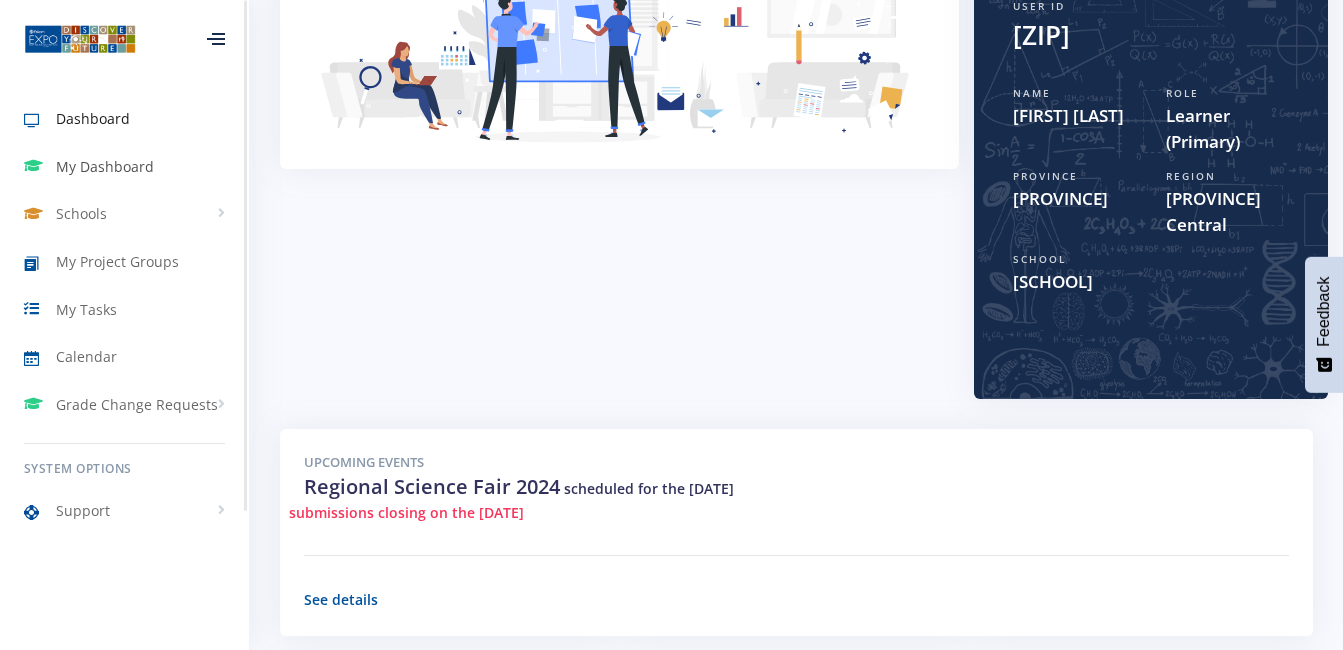 click on "My Dashboard" at bounding box center (124, 167) 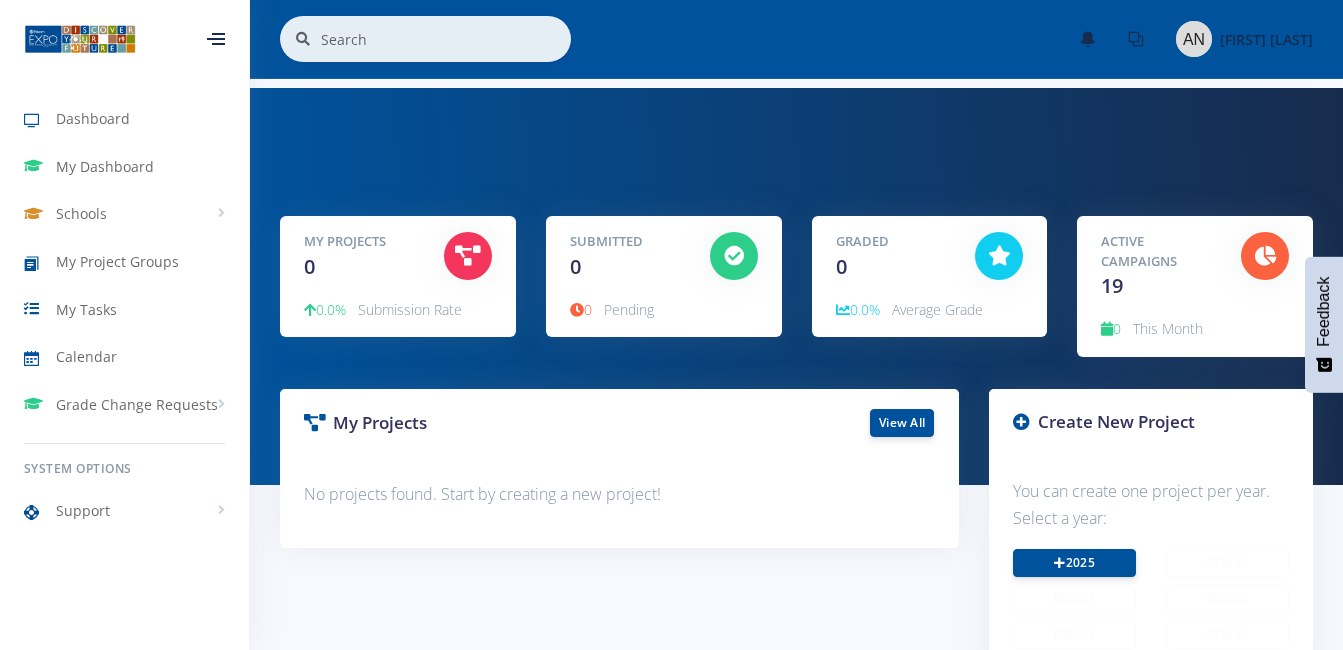 scroll, scrollTop: 0, scrollLeft: 0, axis: both 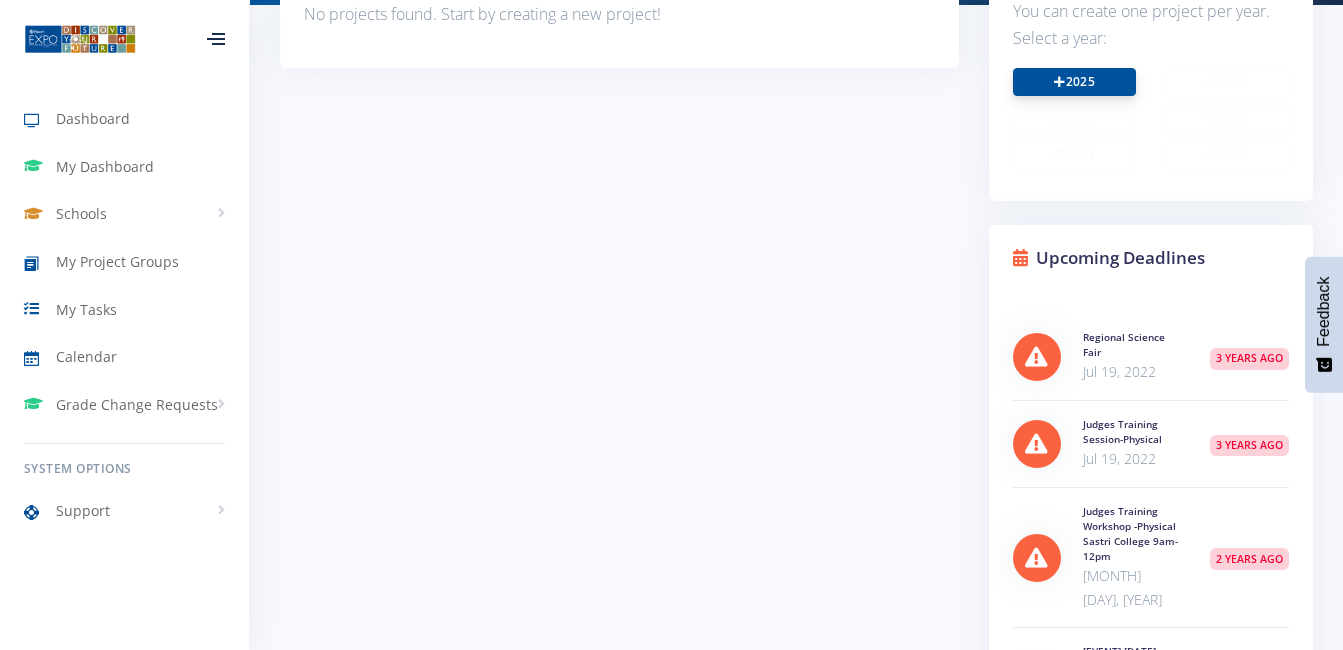 click on "2025" at bounding box center [1074, 82] 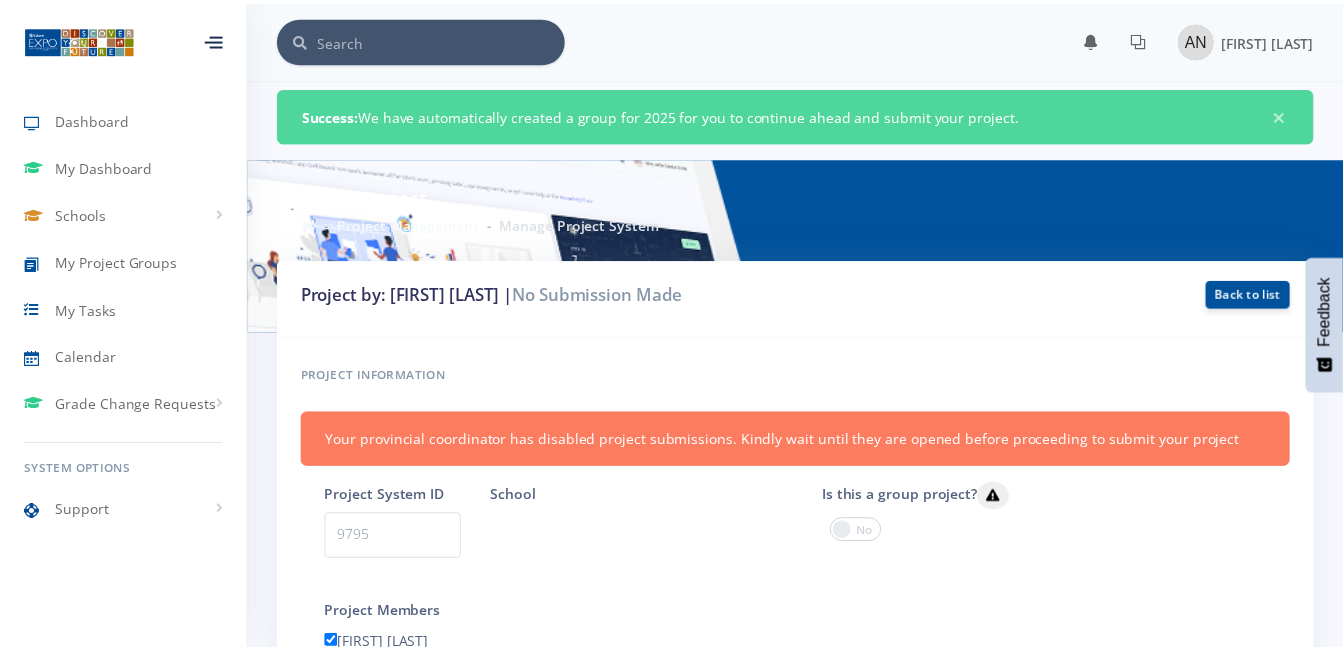 scroll, scrollTop: 200, scrollLeft: 0, axis: vertical 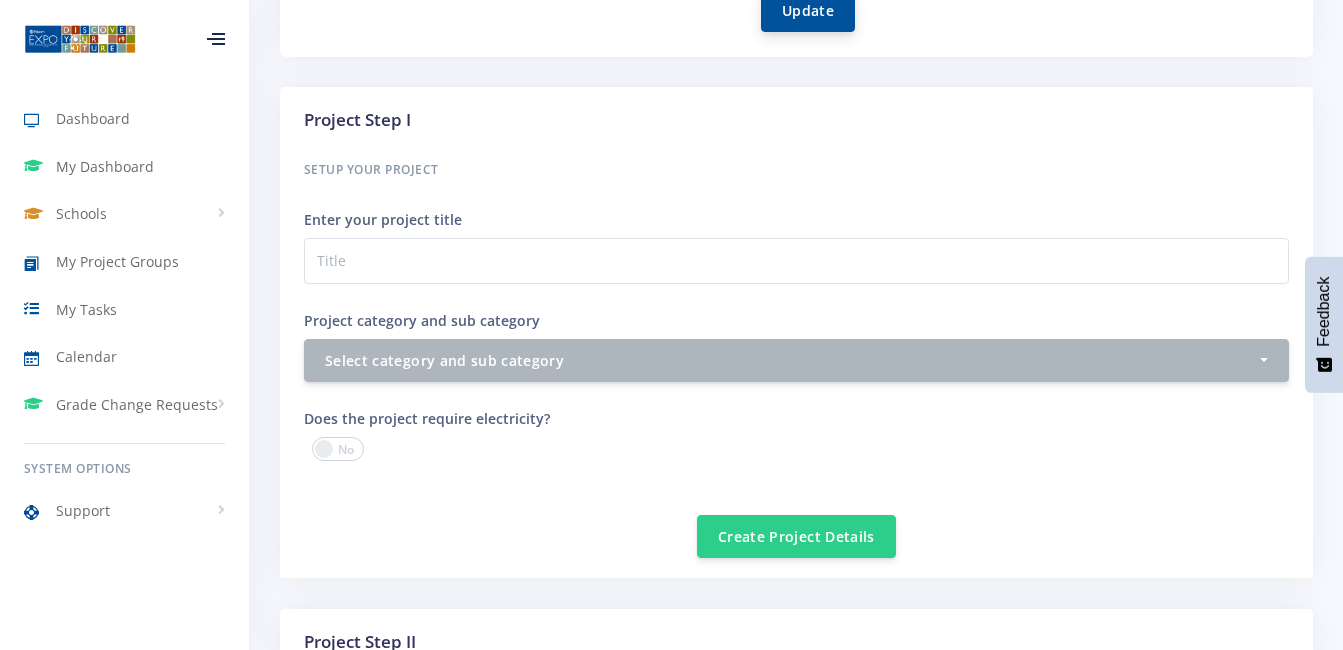 click on "Update" at bounding box center (808, 10) 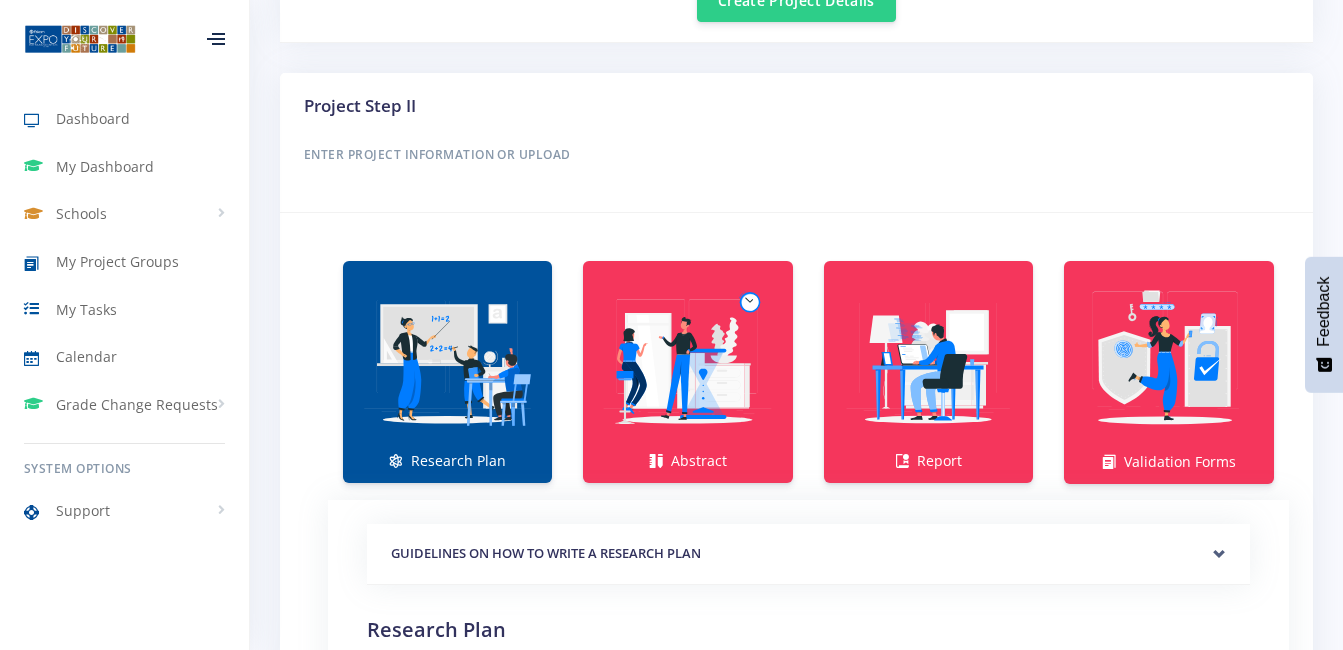 scroll, scrollTop: 1280, scrollLeft: 0, axis: vertical 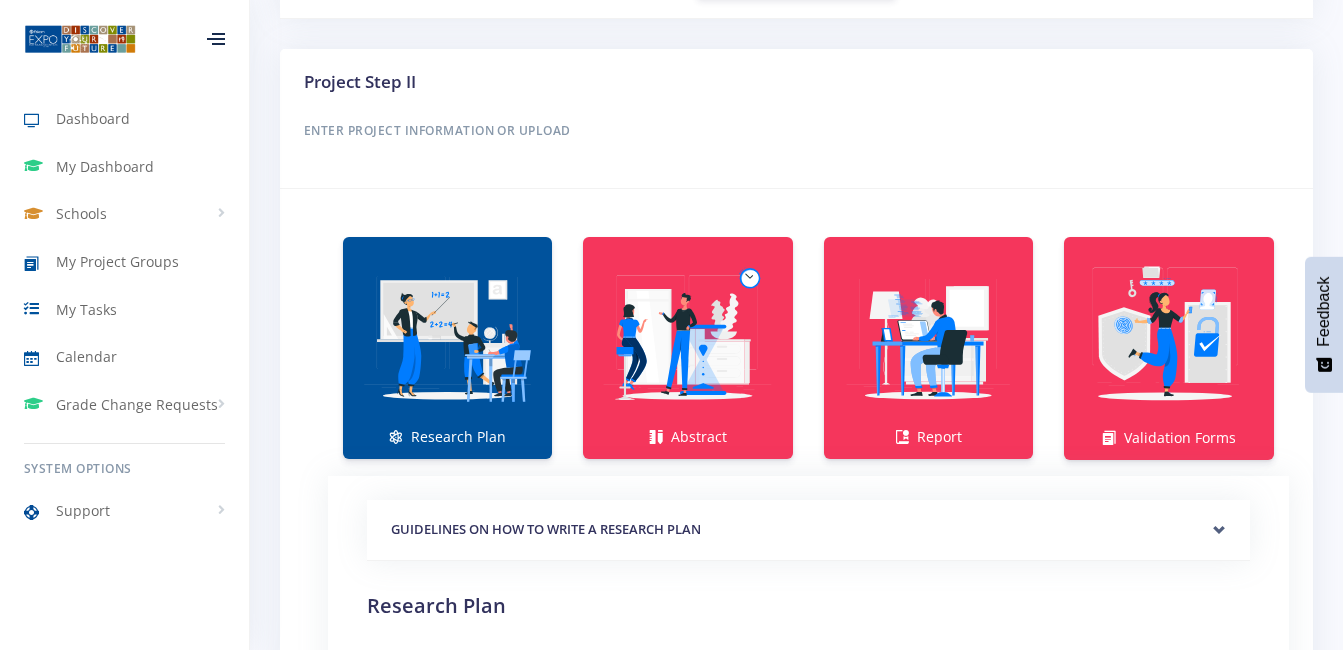 click on "Project category and sub category" at bounding box center [796, -299] 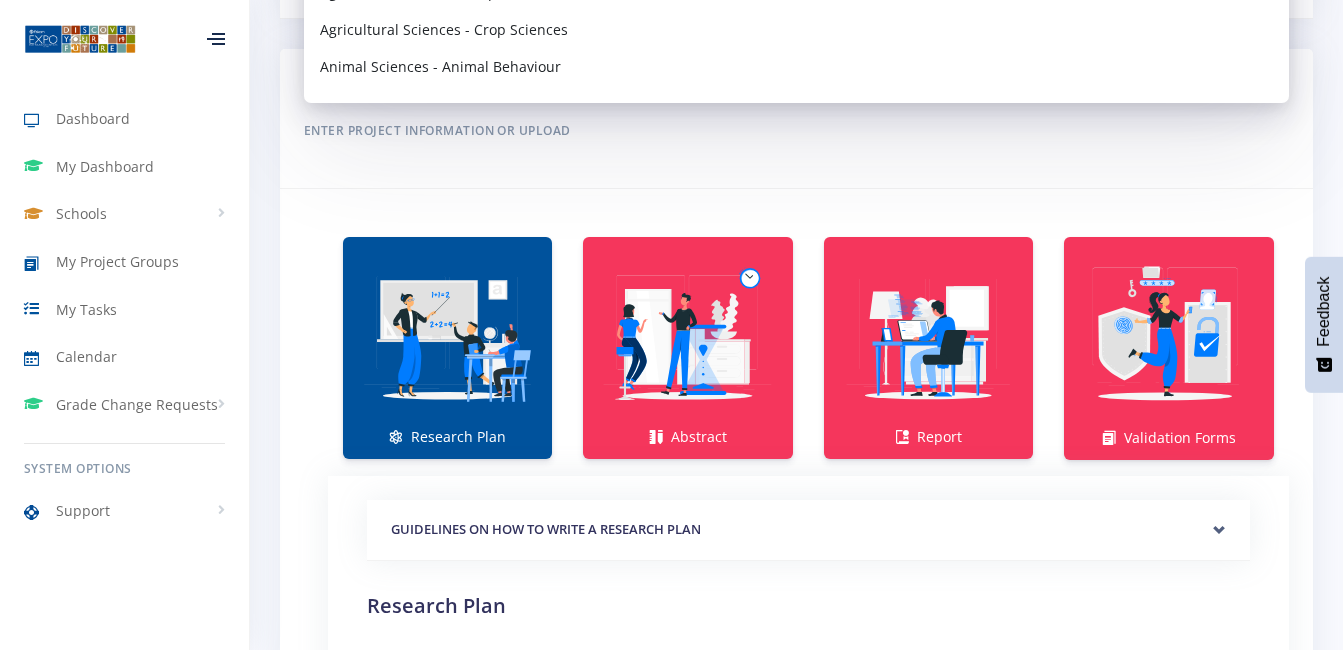 scroll, scrollTop: 170, scrollLeft: 0, axis: vertical 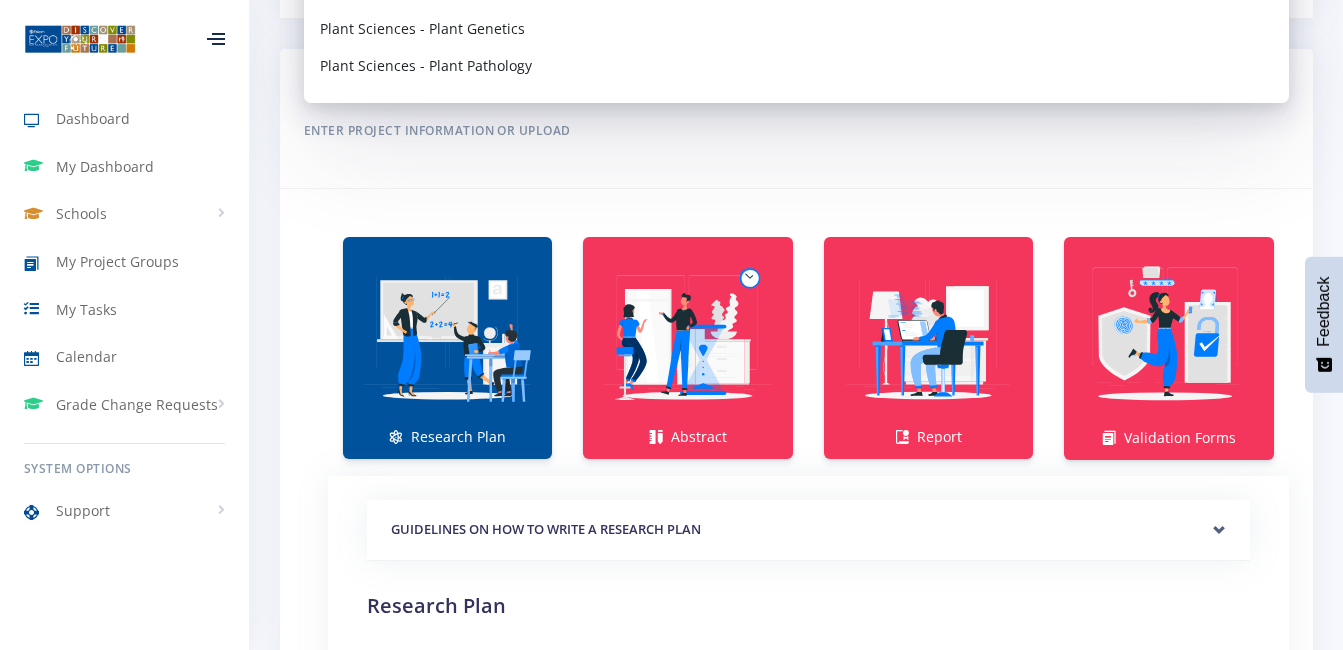 click on "Engineering - Electrical, Electronics and Embedded Systems" at bounding box center (521, -564) 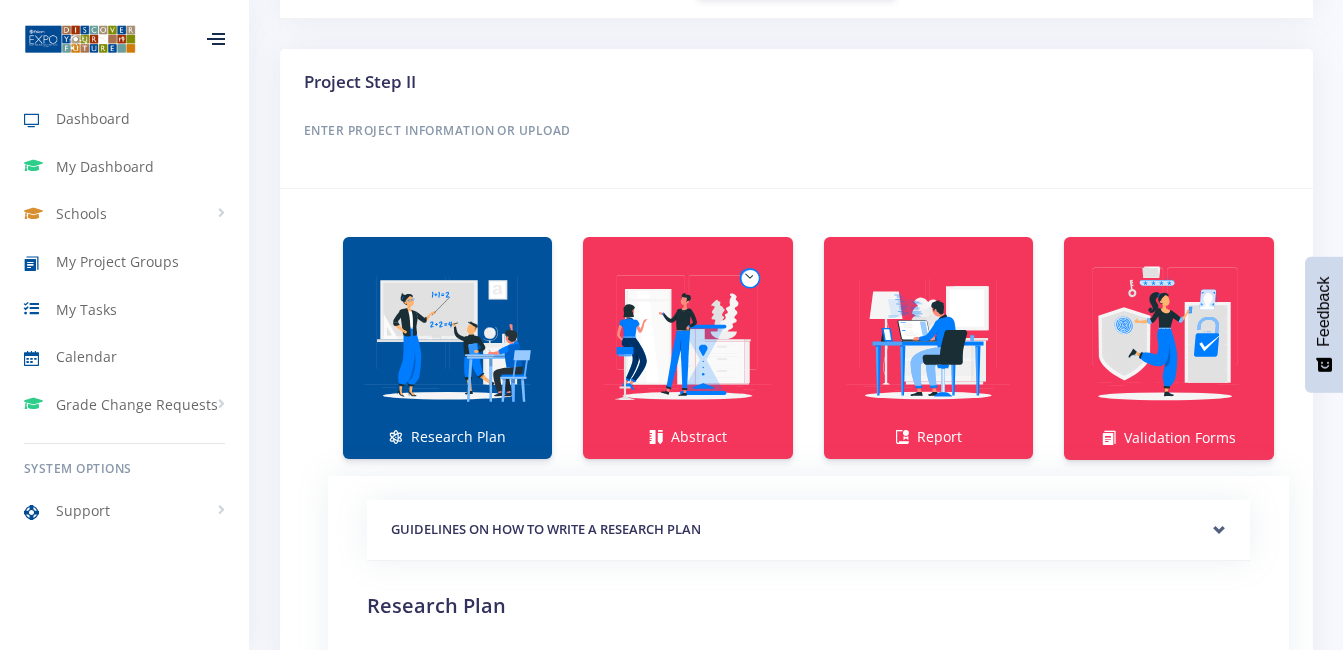 click on "Setup your Project
Enter your project title
Multifunctional drainage system
Project category and sub category
Select category and sub category
Agricultural Sciences - Animal Husbandry
Agricultural Sciences - Aquaculture Engineering - Electrical, Electronics and Embedded Systems" at bounding box center (796, -291) 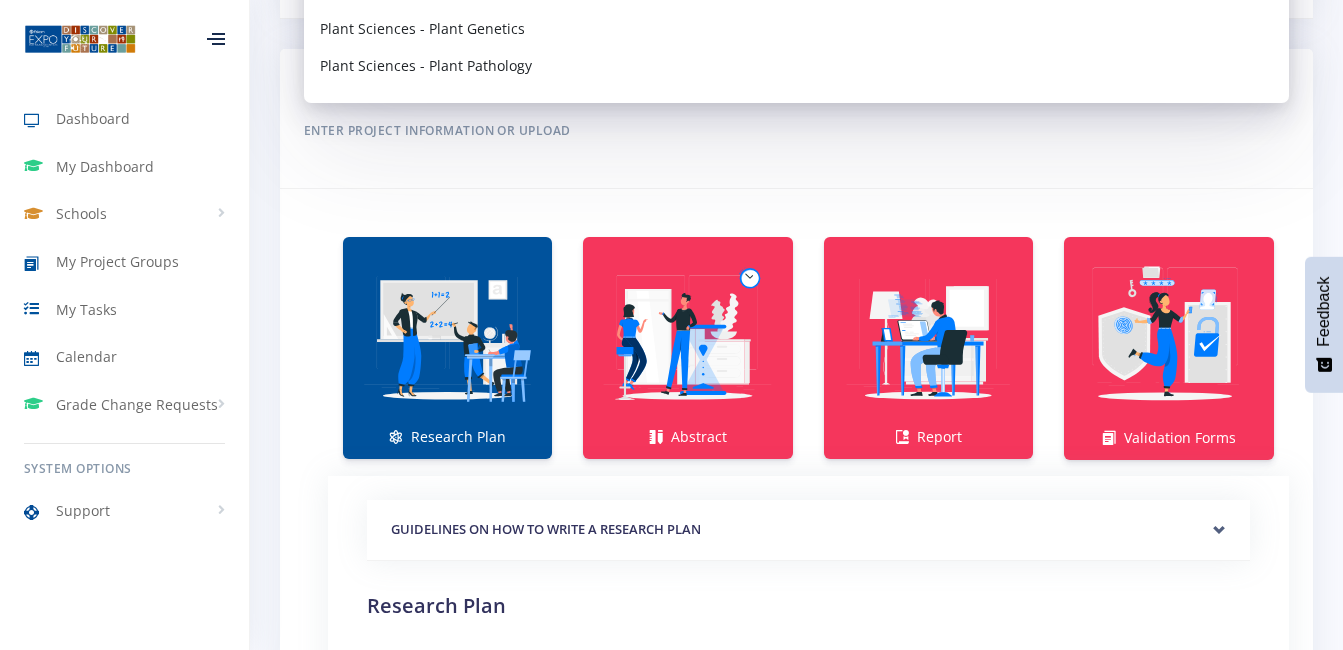 scroll, scrollTop: 2172, scrollLeft: 0, axis: vertical 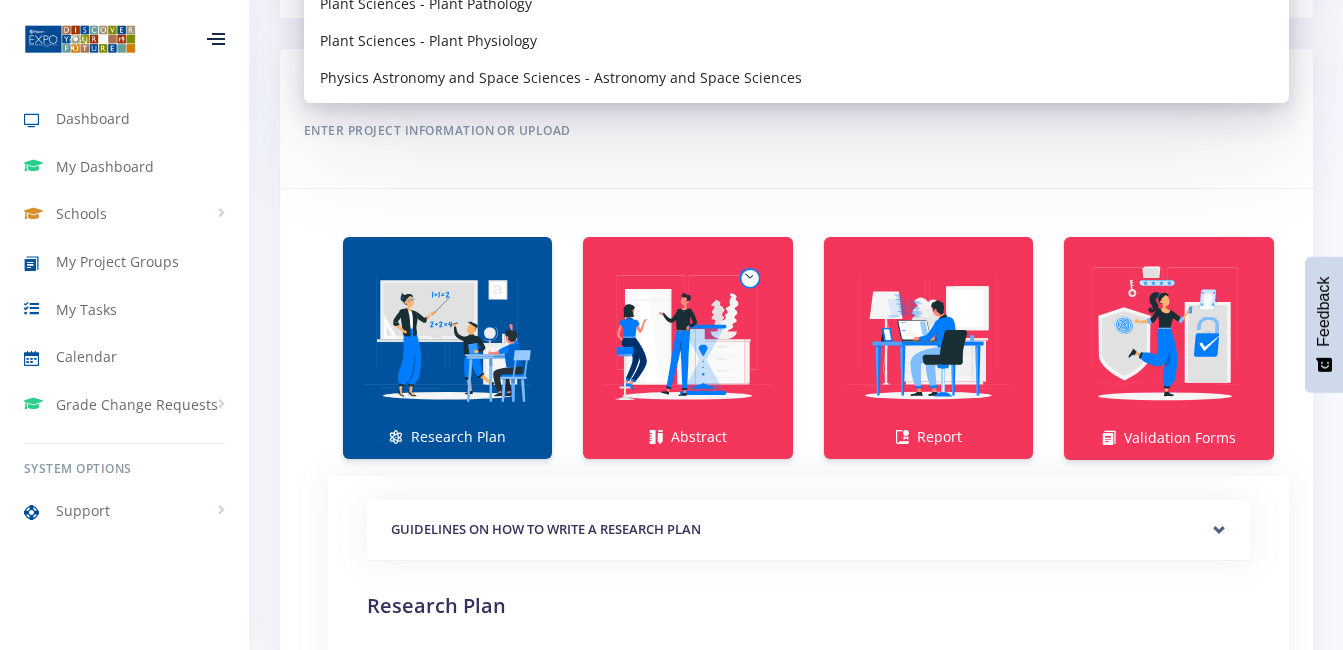 click on "Engineering - Mechanical & Aeronautical Engineering" at bounding box center [499, -589] 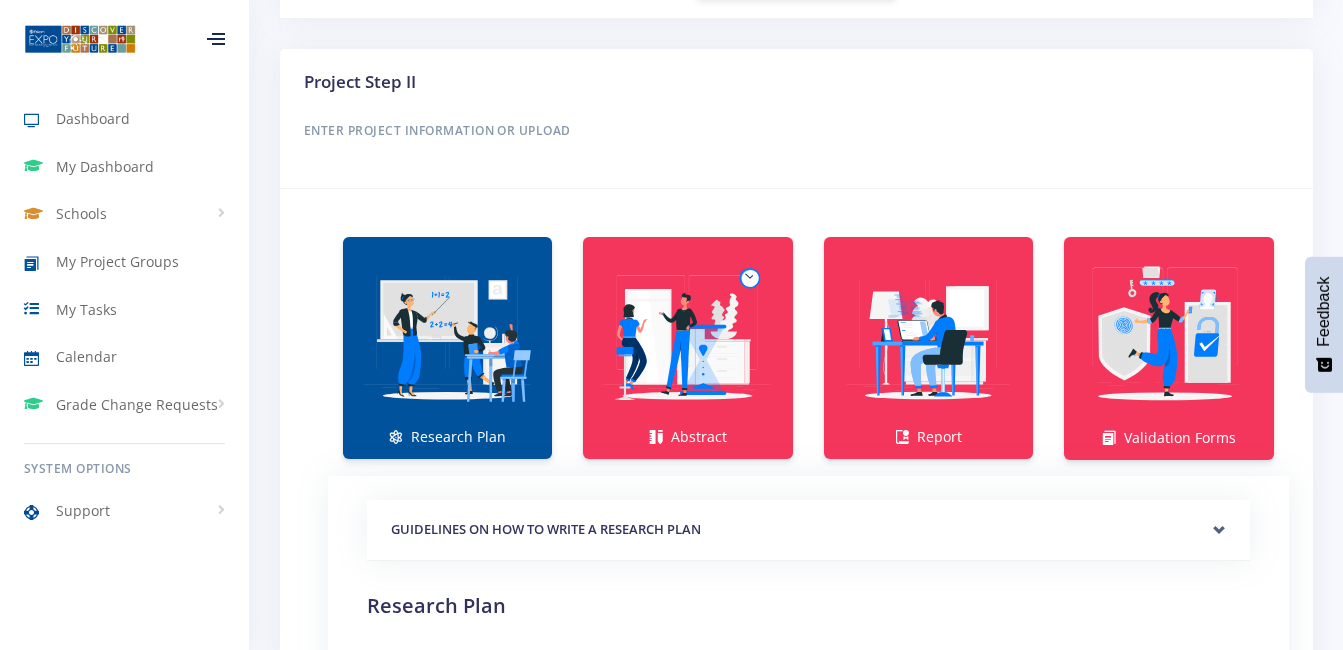 click at bounding box center [338, -111] 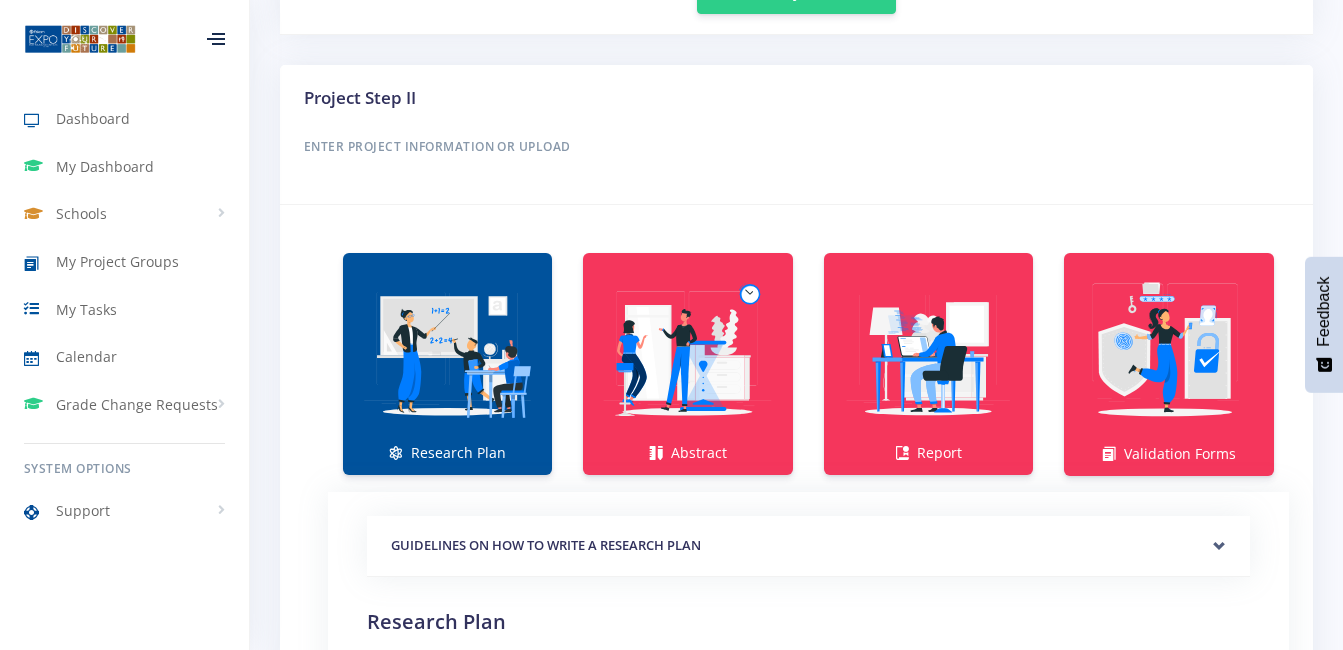 click at bounding box center [338, -111] 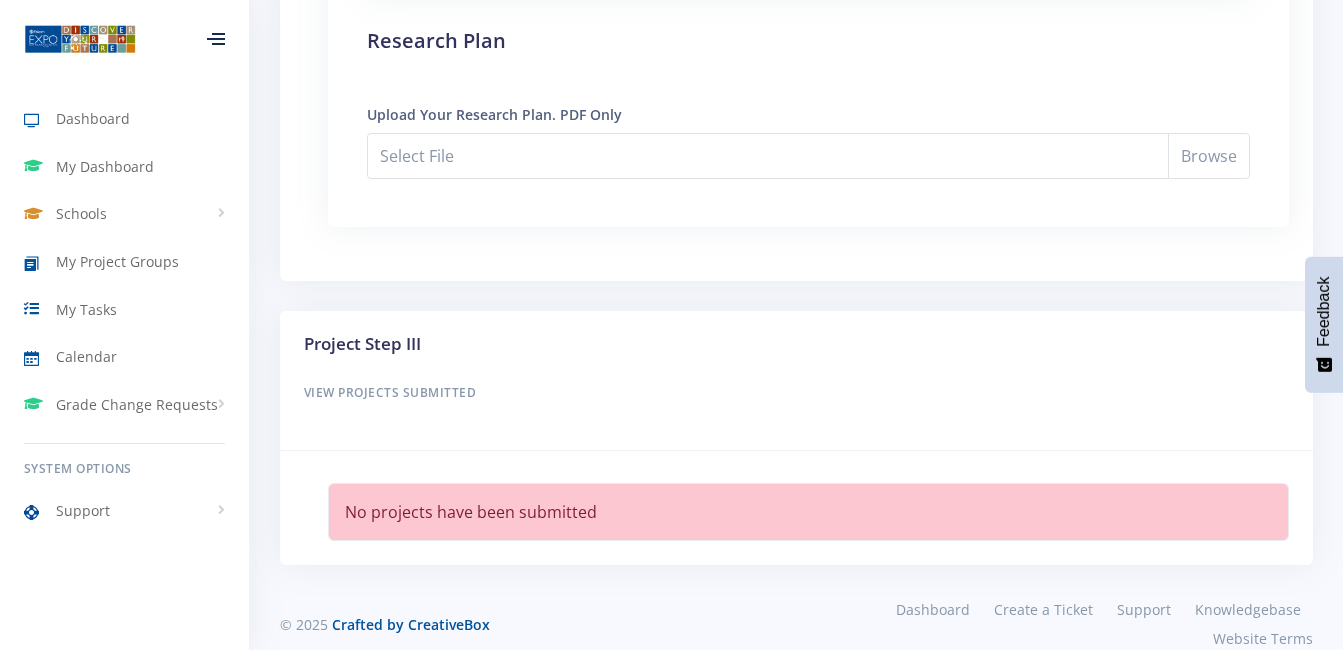 scroll, scrollTop: 1880, scrollLeft: 0, axis: vertical 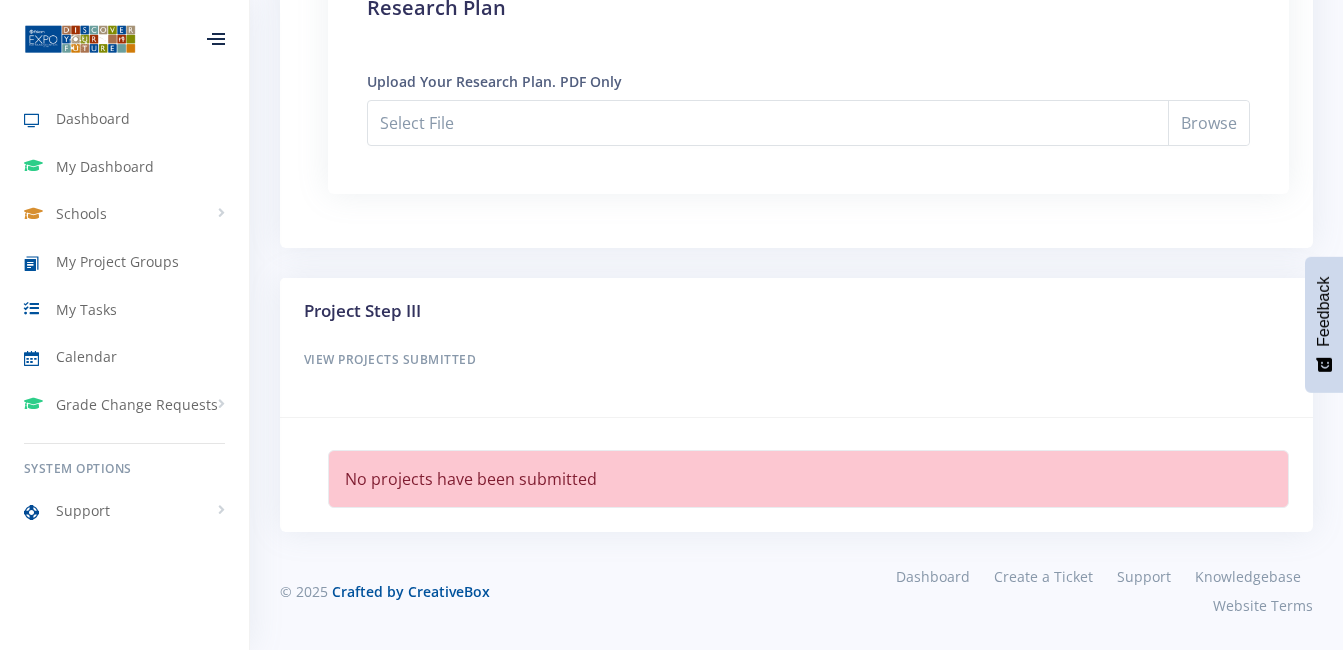 click at bounding box center [447, -261] 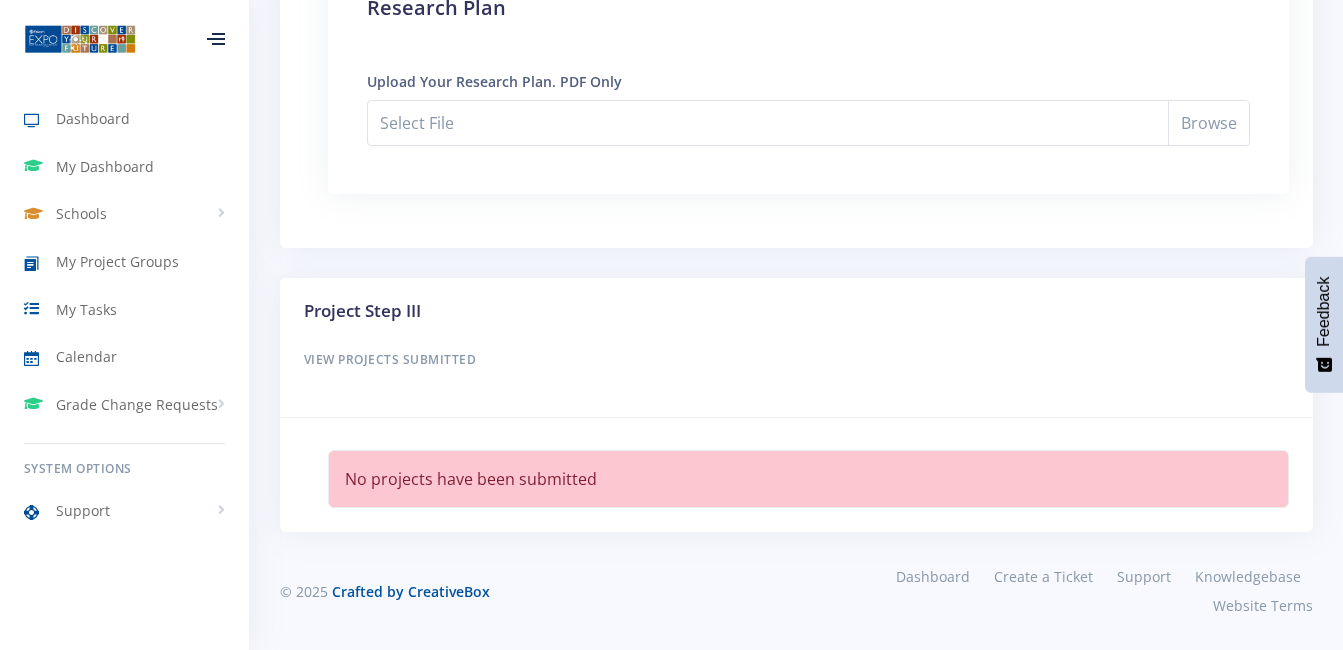 click at bounding box center [447, -261] 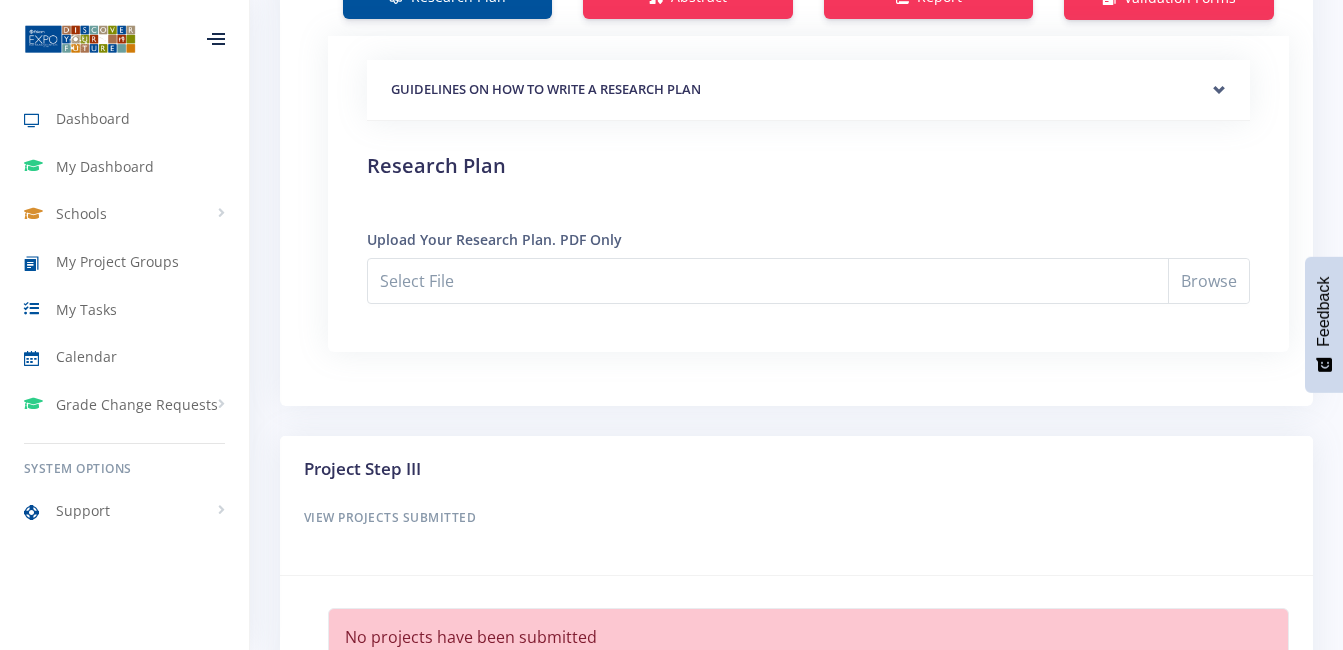 scroll, scrollTop: 1680, scrollLeft: 0, axis: vertical 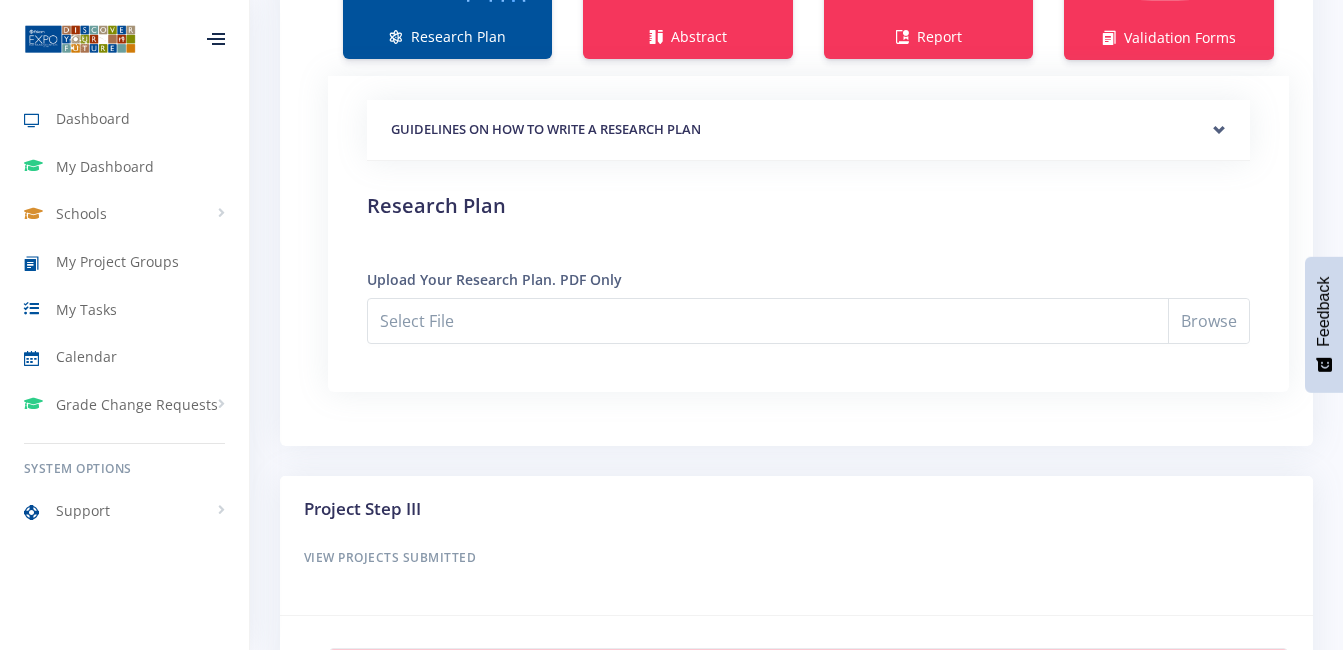 click on "Create Project Details" at bounding box center (796, -425) 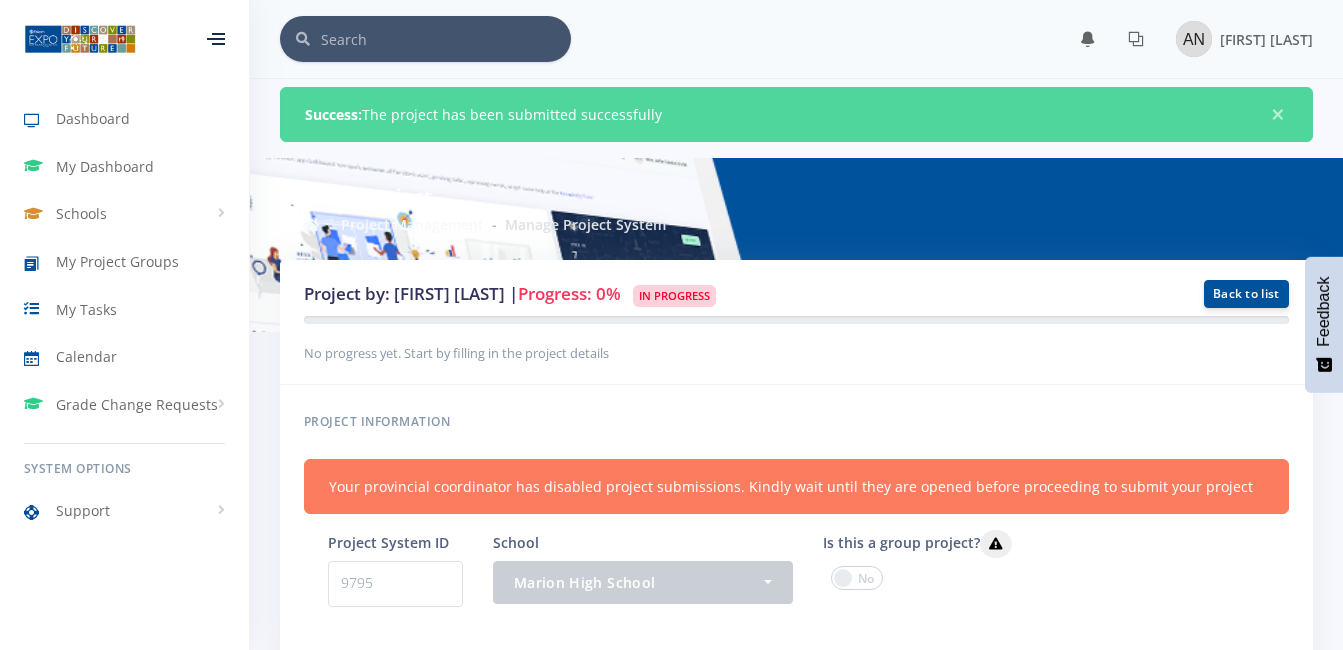 scroll, scrollTop: 0, scrollLeft: 0, axis: both 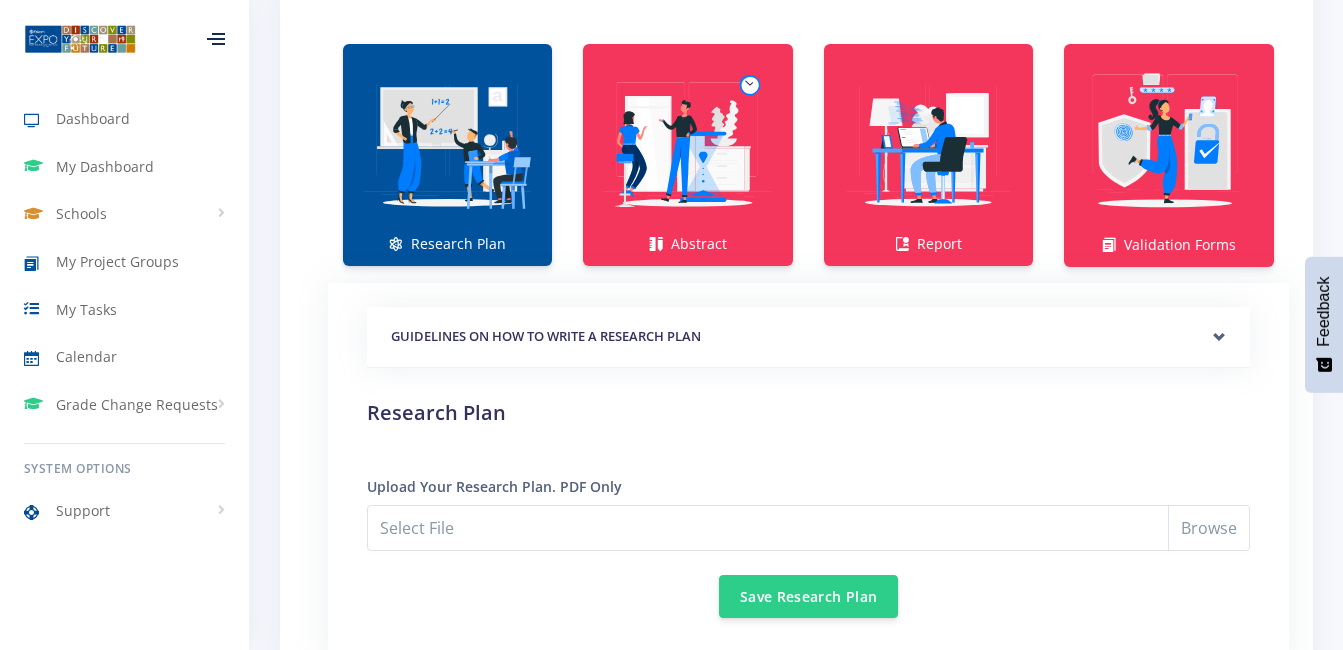 click on "Save" at bounding box center (796, -218) 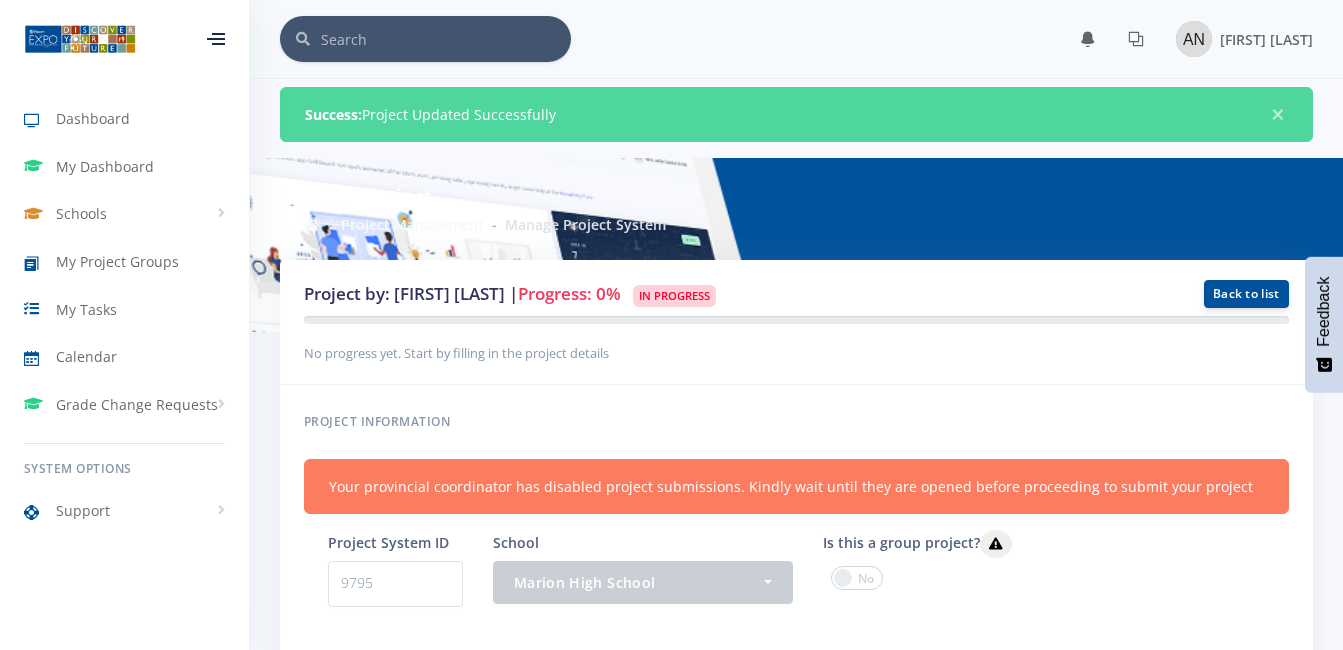 scroll, scrollTop: 0, scrollLeft: 0, axis: both 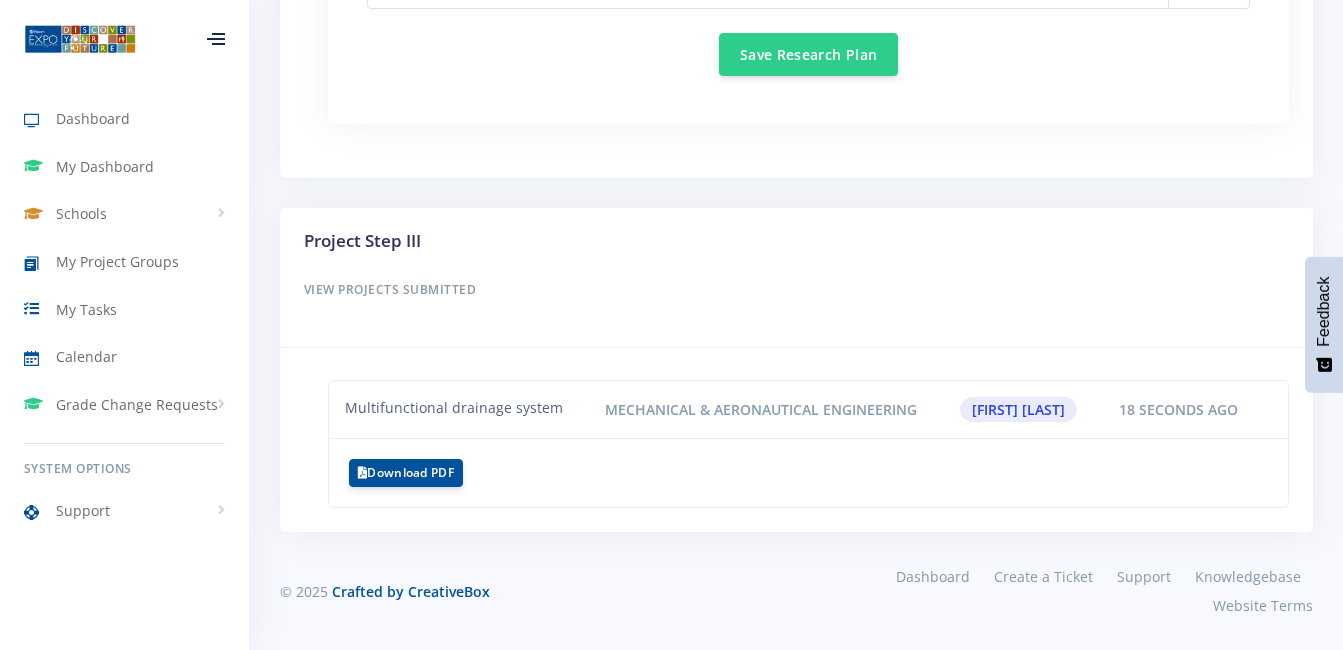 click at bounding box center [447, -398] 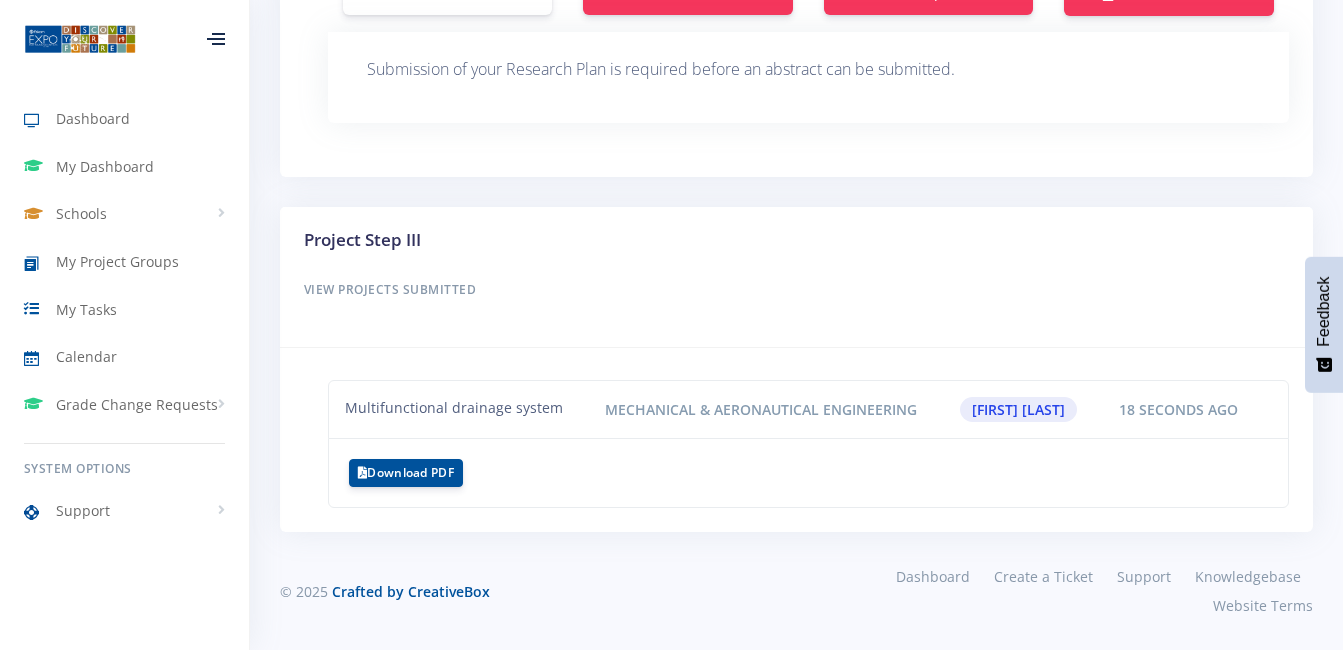 click at bounding box center (447, -107) 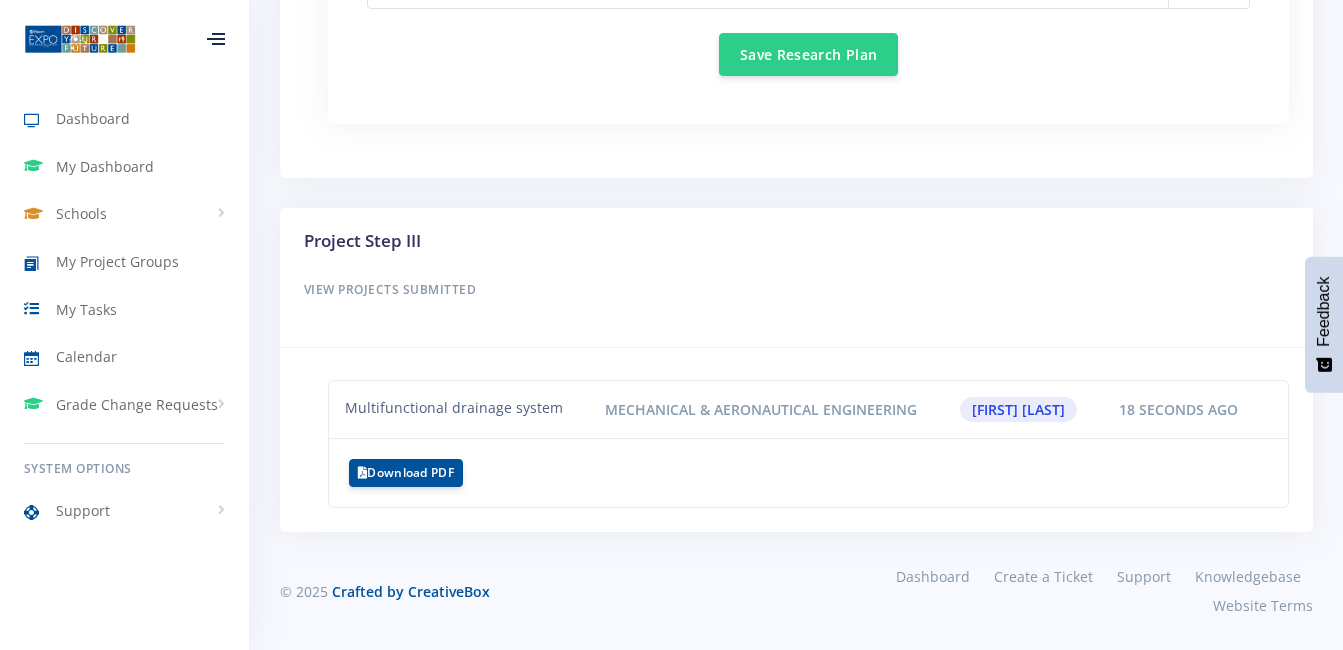 click on "GUIDELINES ON HOW TO WRITE A RESEARCH
PLAN" at bounding box center (808, -205) 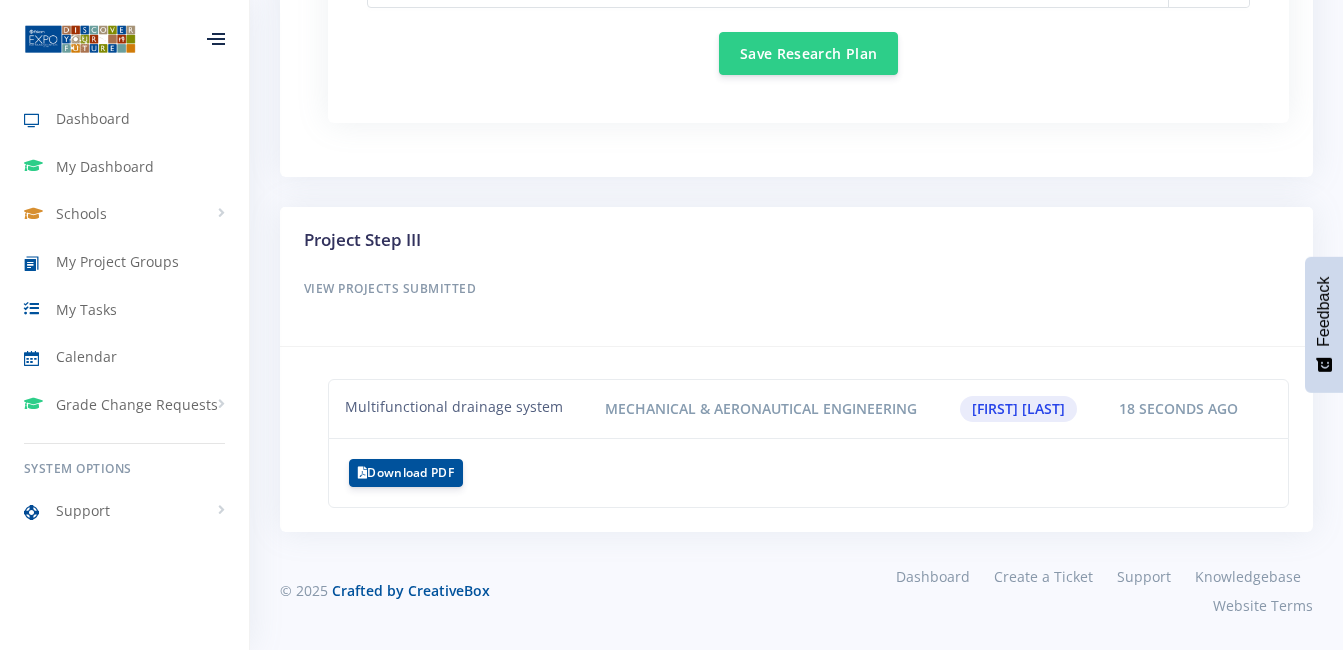 scroll, scrollTop: 3592, scrollLeft: 0, axis: vertical 